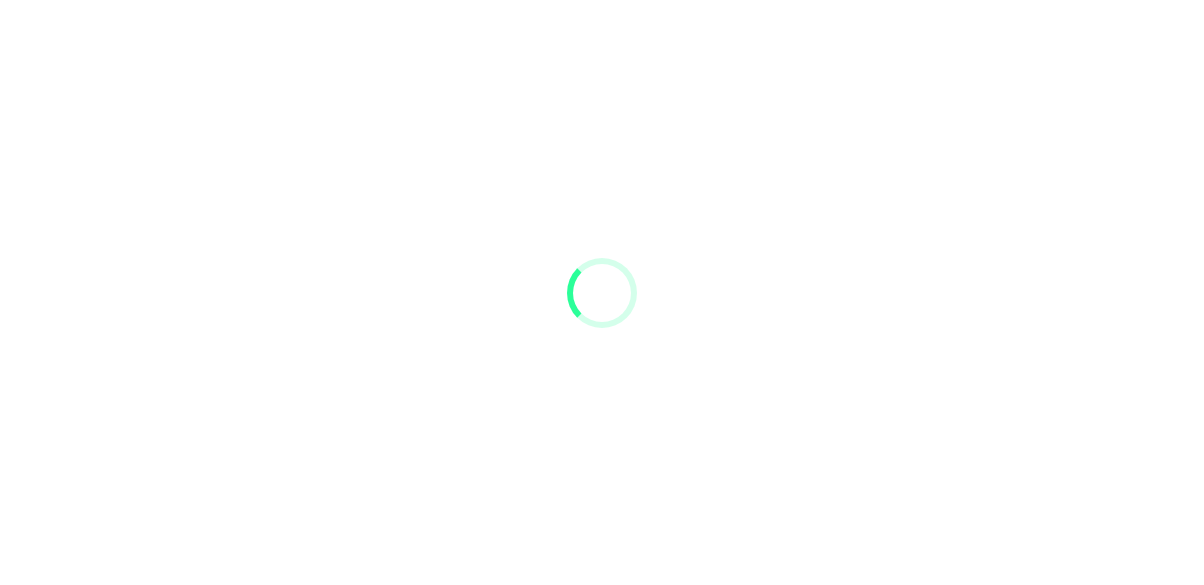 scroll, scrollTop: 96, scrollLeft: 0, axis: vertical 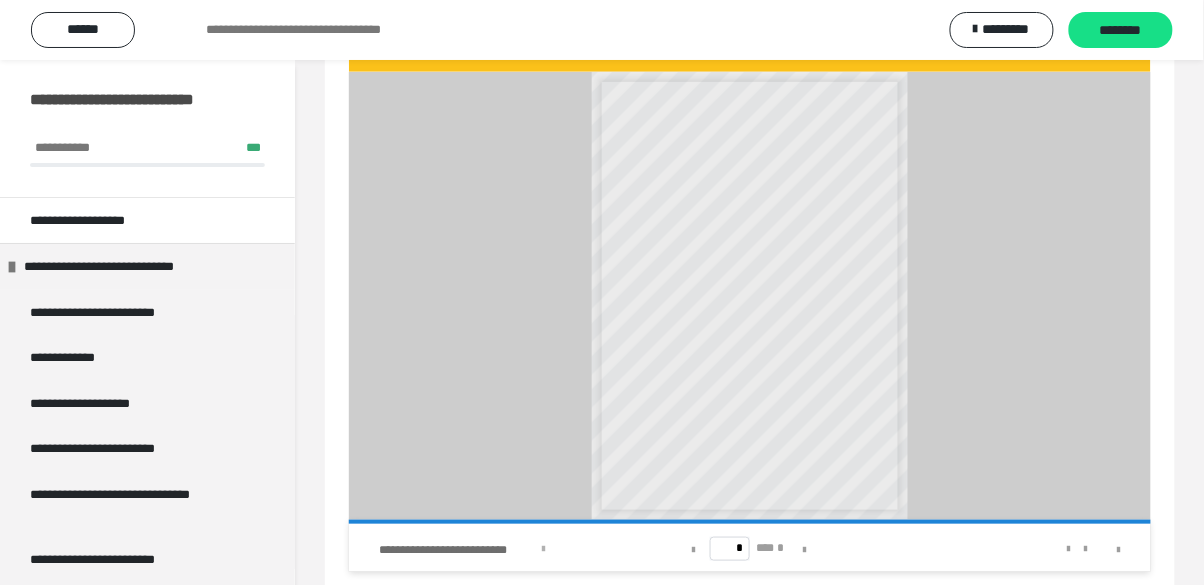 click at bounding box center (543, 548) 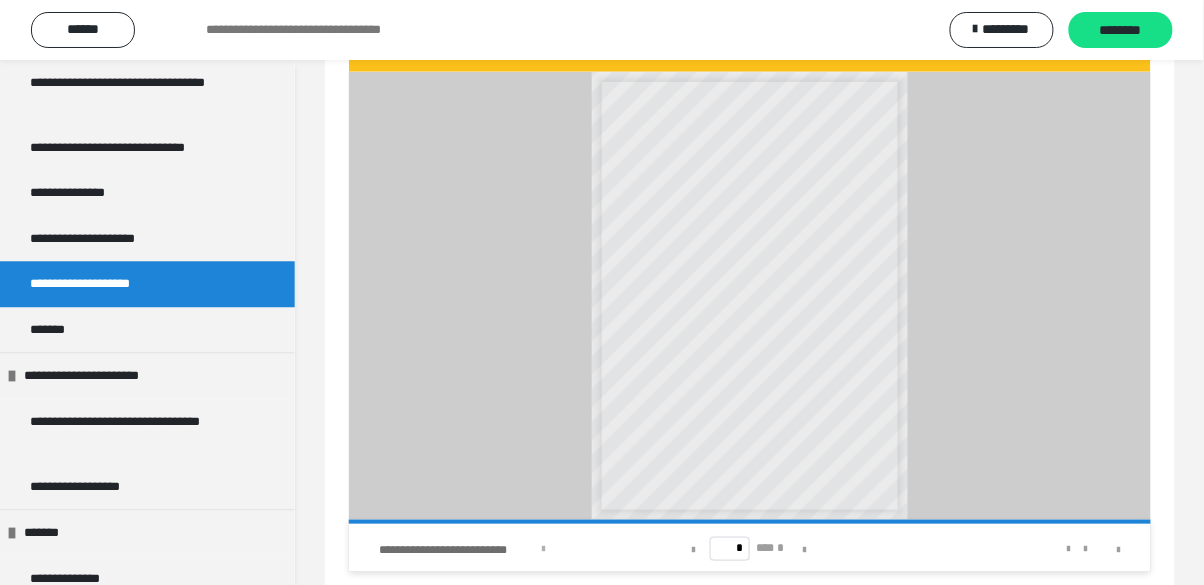 scroll, scrollTop: 2752, scrollLeft: 0, axis: vertical 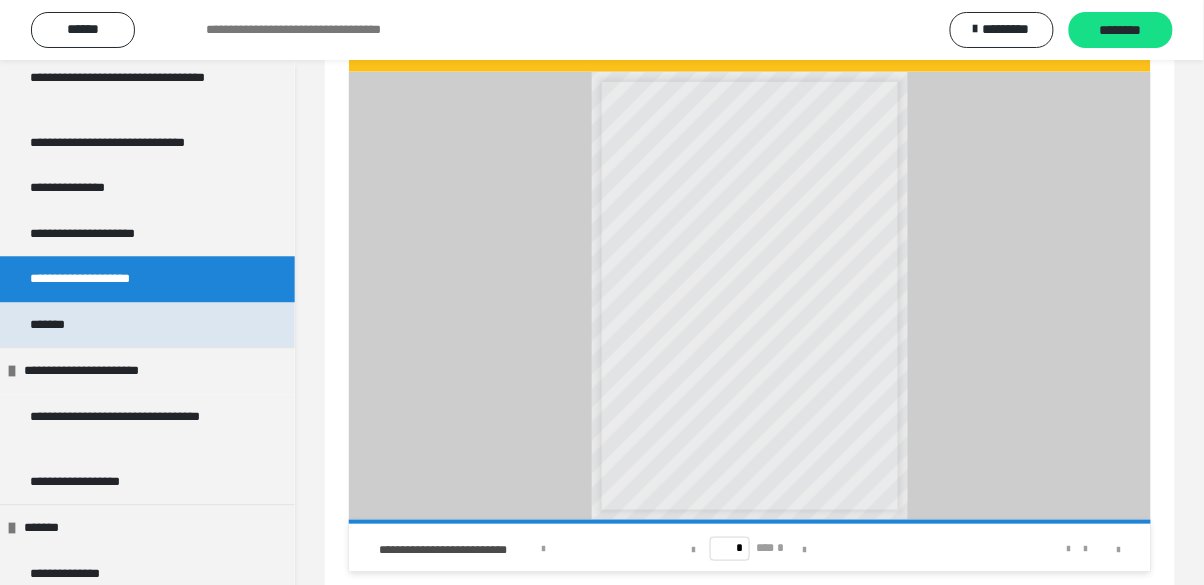 click on "*******" at bounding box center [55, 325] 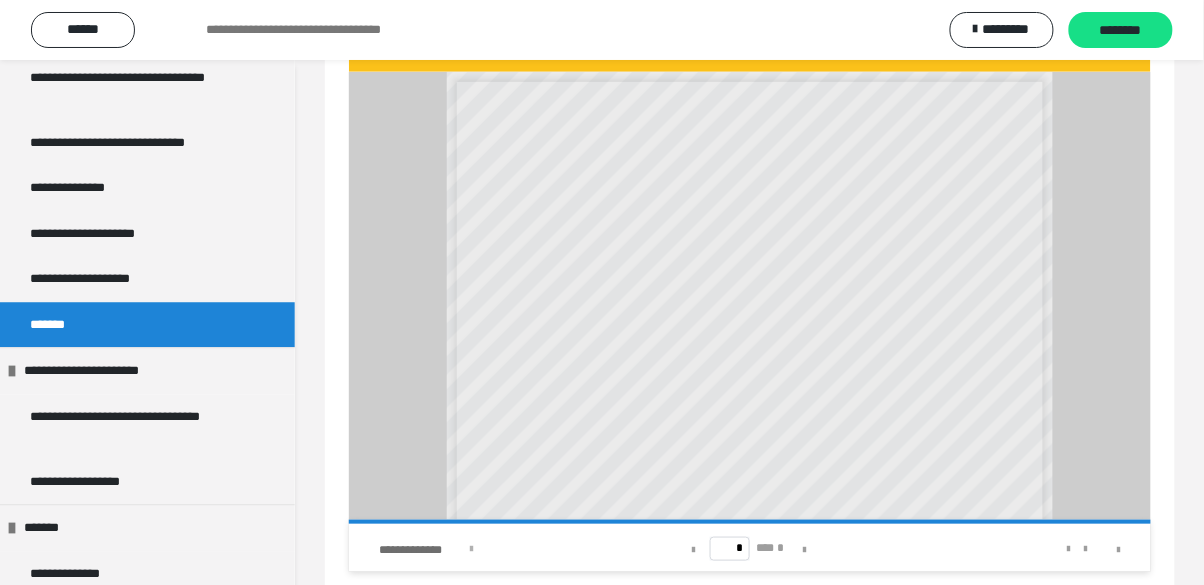 click at bounding box center (471, 548) 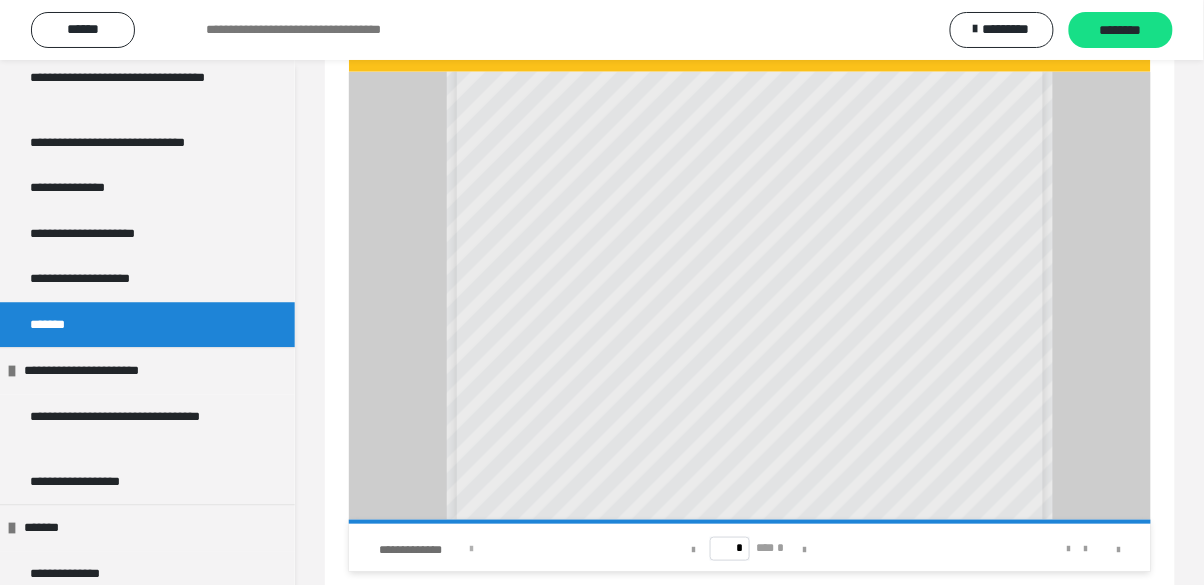 scroll, scrollTop: 261, scrollLeft: 0, axis: vertical 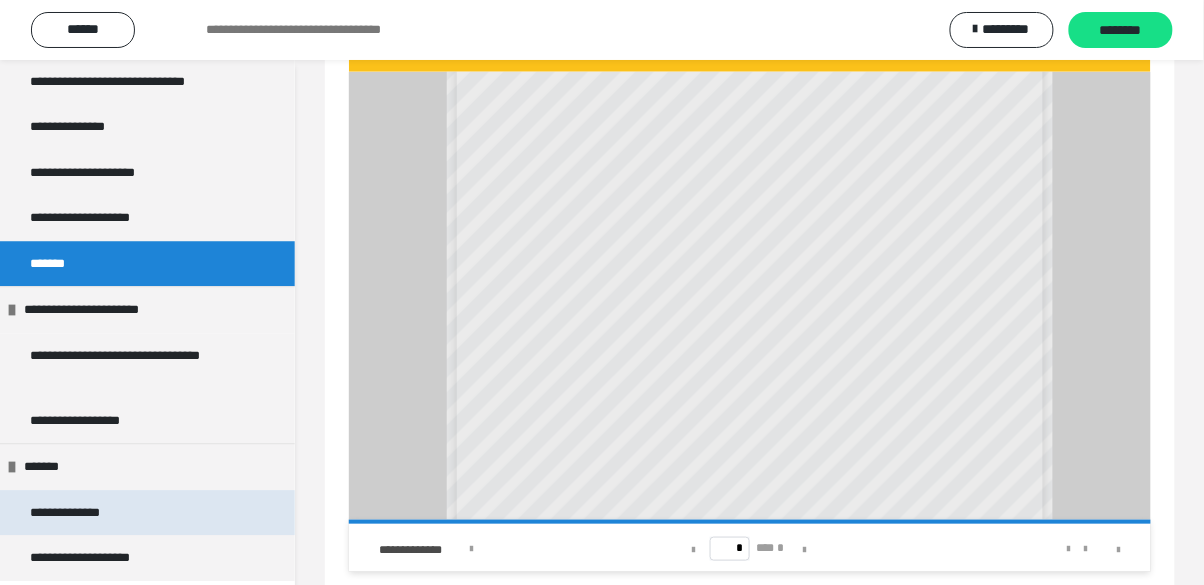 click on "**********" at bounding box center (74, 513) 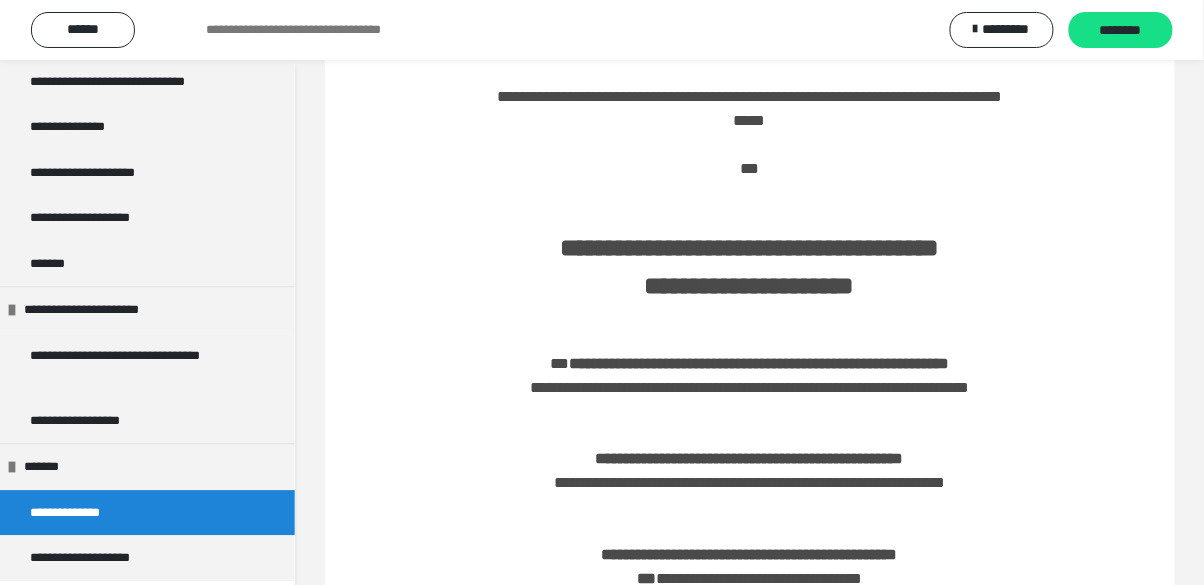 scroll, scrollTop: 424, scrollLeft: 0, axis: vertical 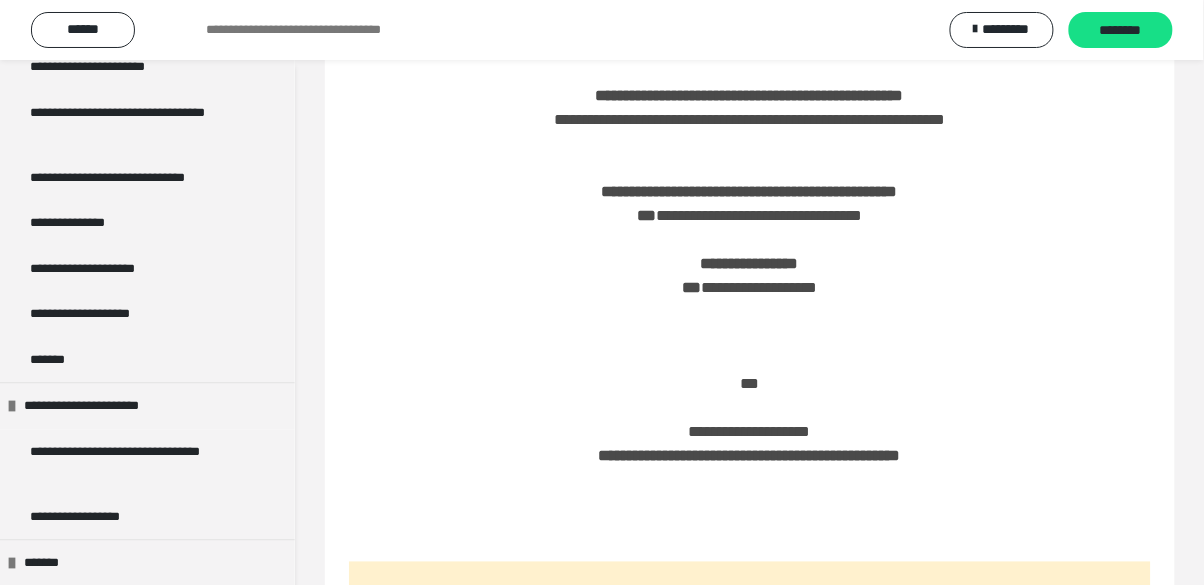 click on "**********" at bounding box center [90, 654] 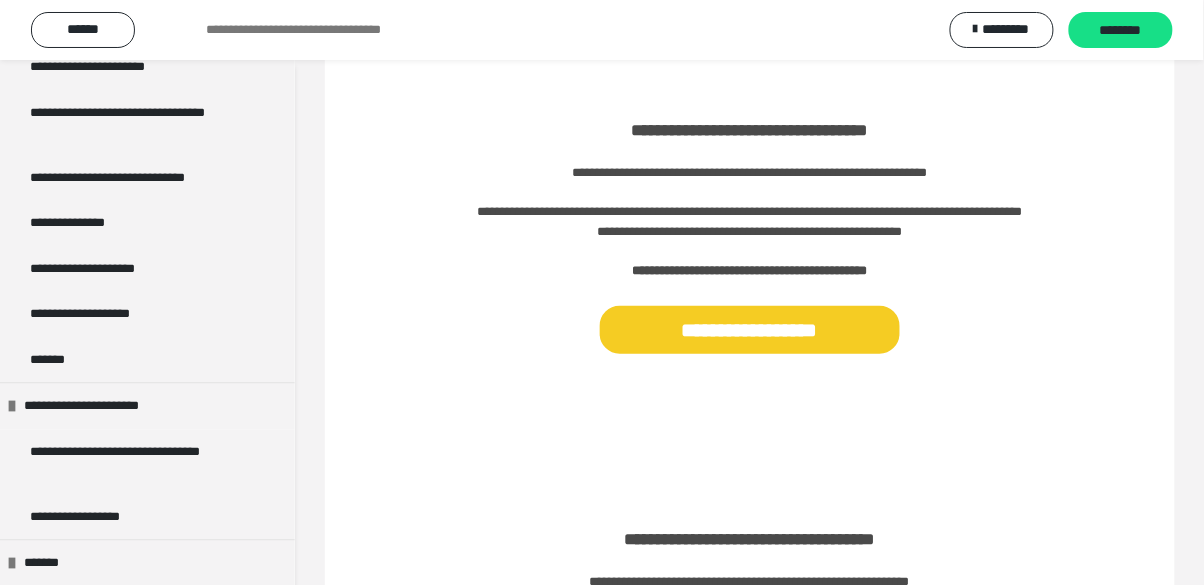 scroll, scrollTop: 180, scrollLeft: 0, axis: vertical 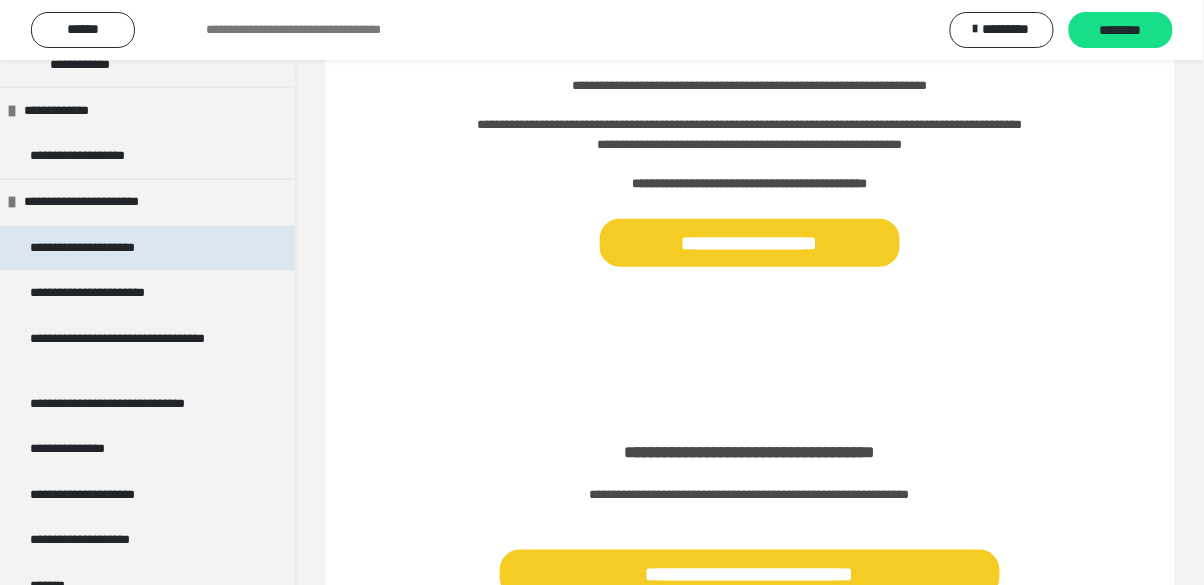 click on "**********" at bounding box center (106, 249) 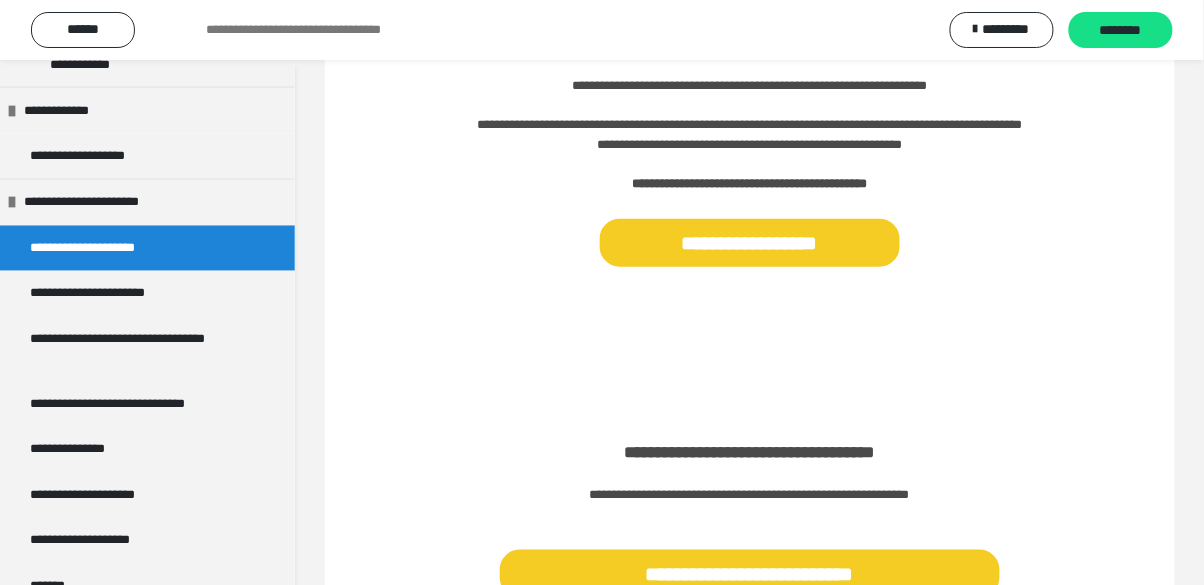 scroll, scrollTop: 101, scrollLeft: 0, axis: vertical 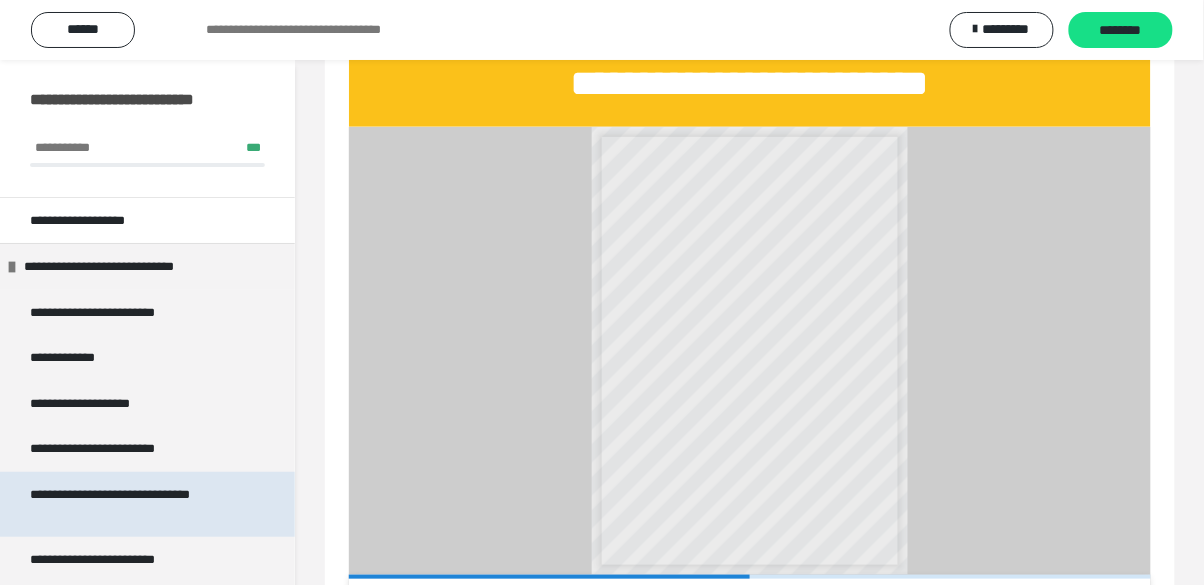click on "**********" at bounding box center (139, 504) 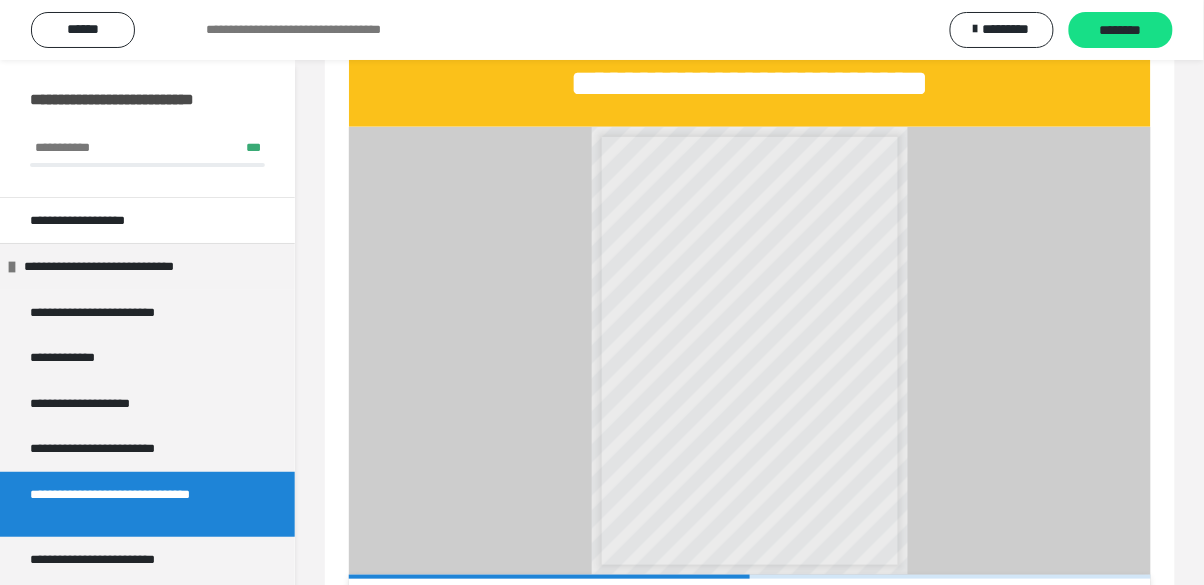 scroll, scrollTop: 60, scrollLeft: 0, axis: vertical 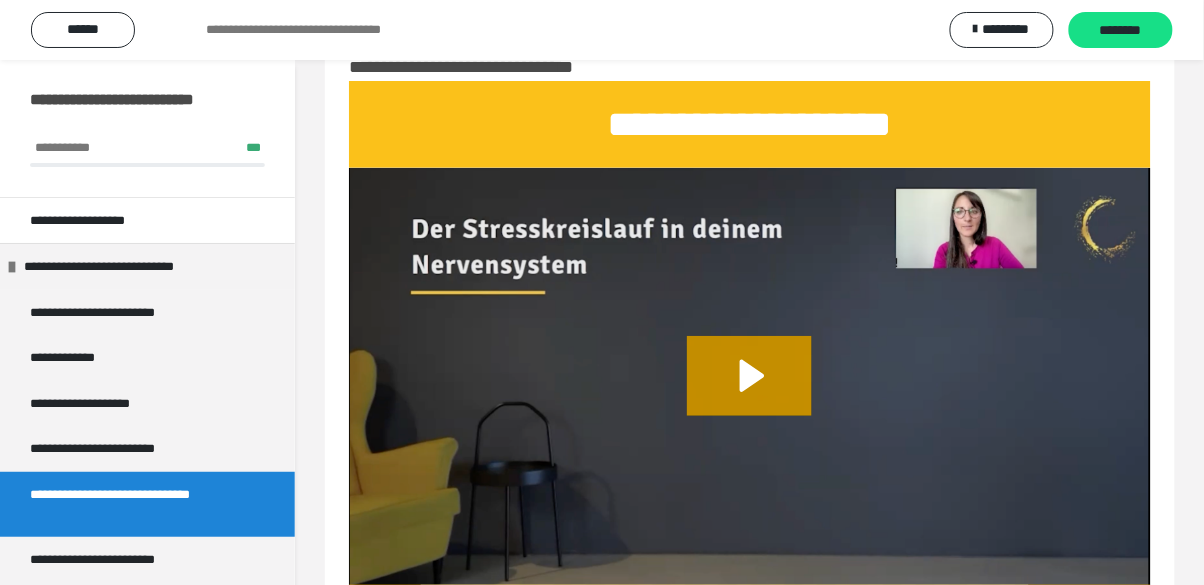 click 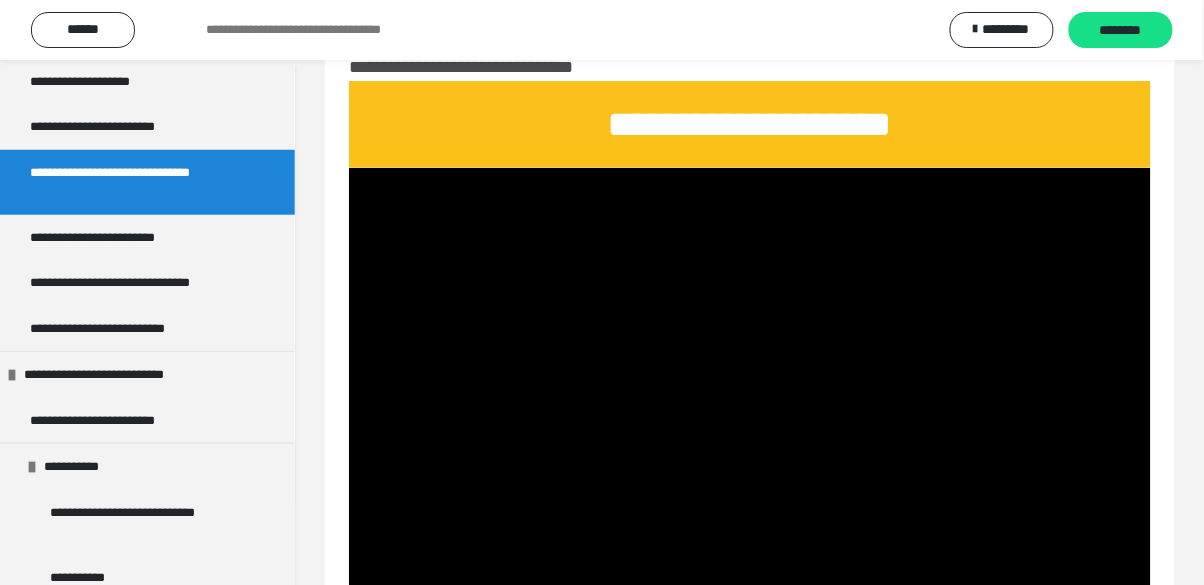 scroll, scrollTop: 325, scrollLeft: 0, axis: vertical 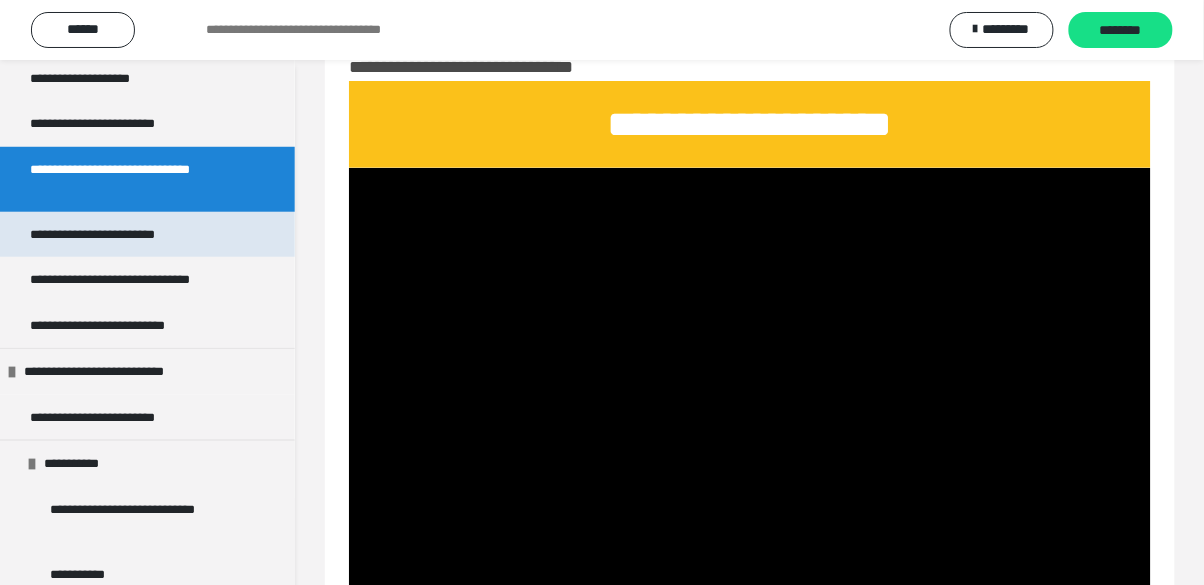 click on "**********" at bounding box center [116, 235] 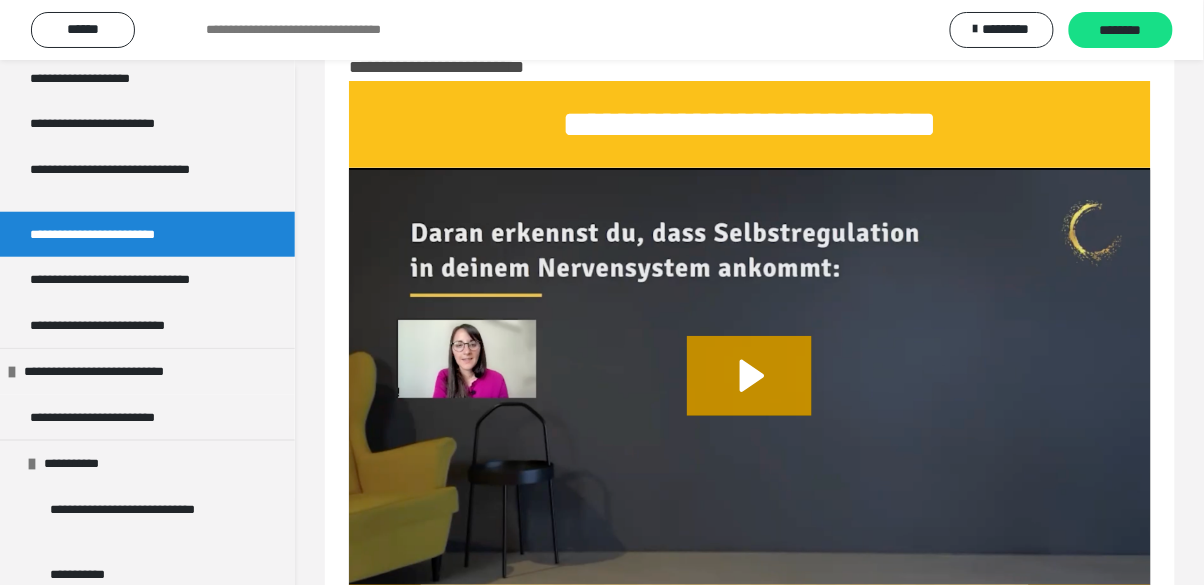 click 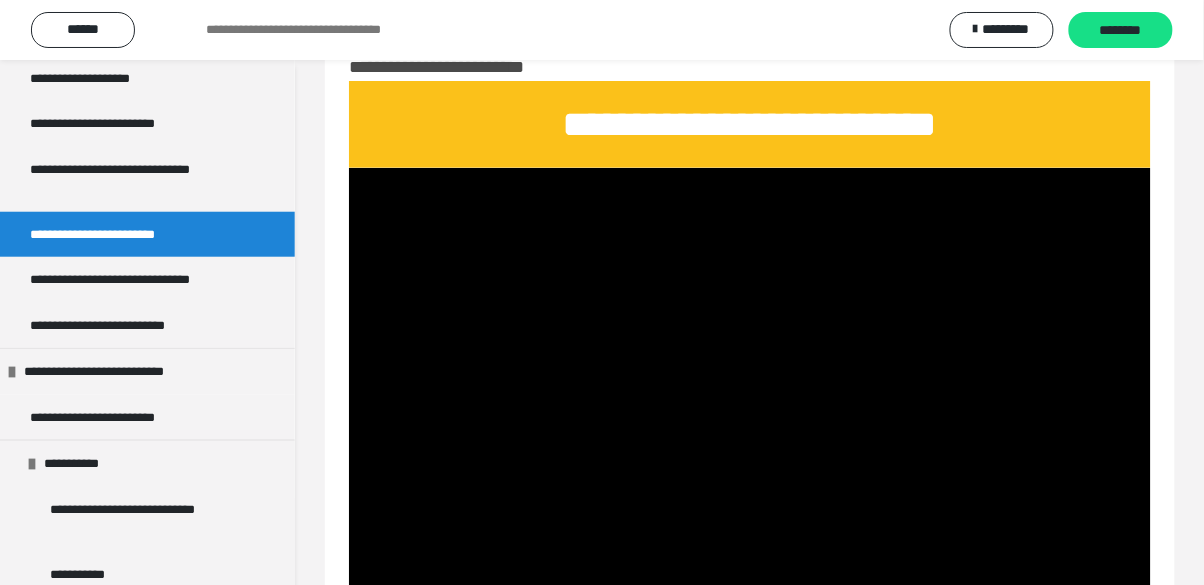 click at bounding box center [750, 393] 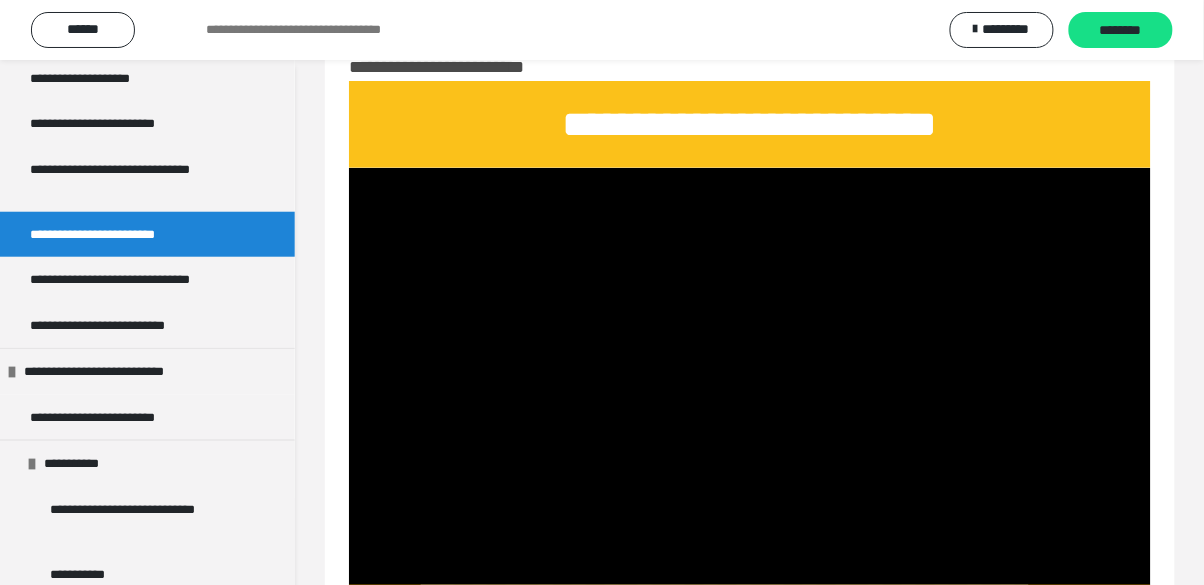 scroll, scrollTop: 108, scrollLeft: 0, axis: vertical 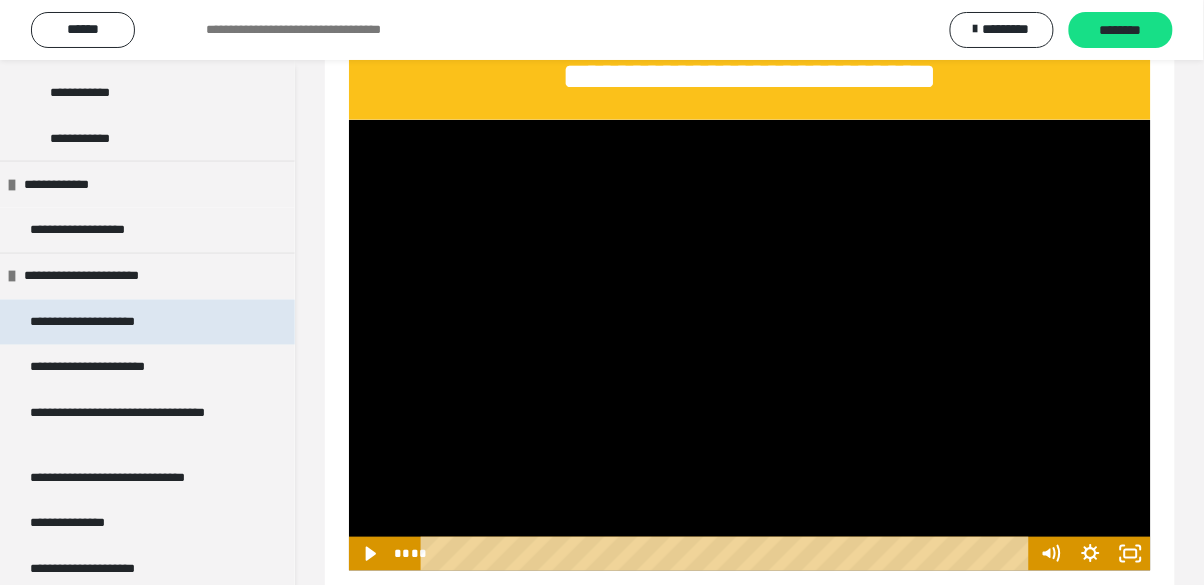 click on "**********" at bounding box center [106, 323] 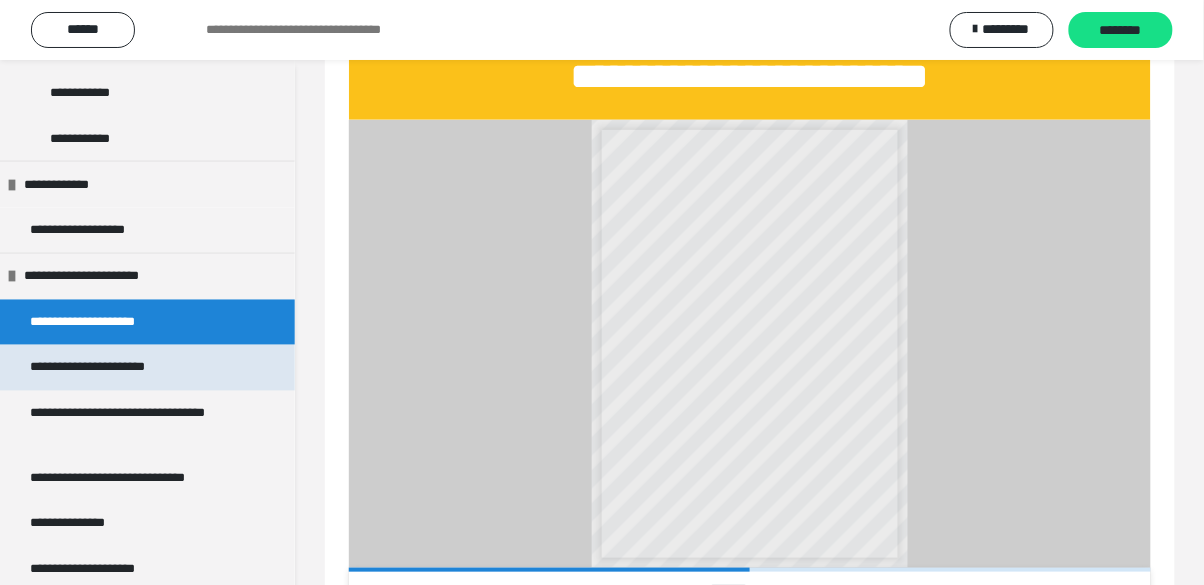 click on "**********" at bounding box center (108, 368) 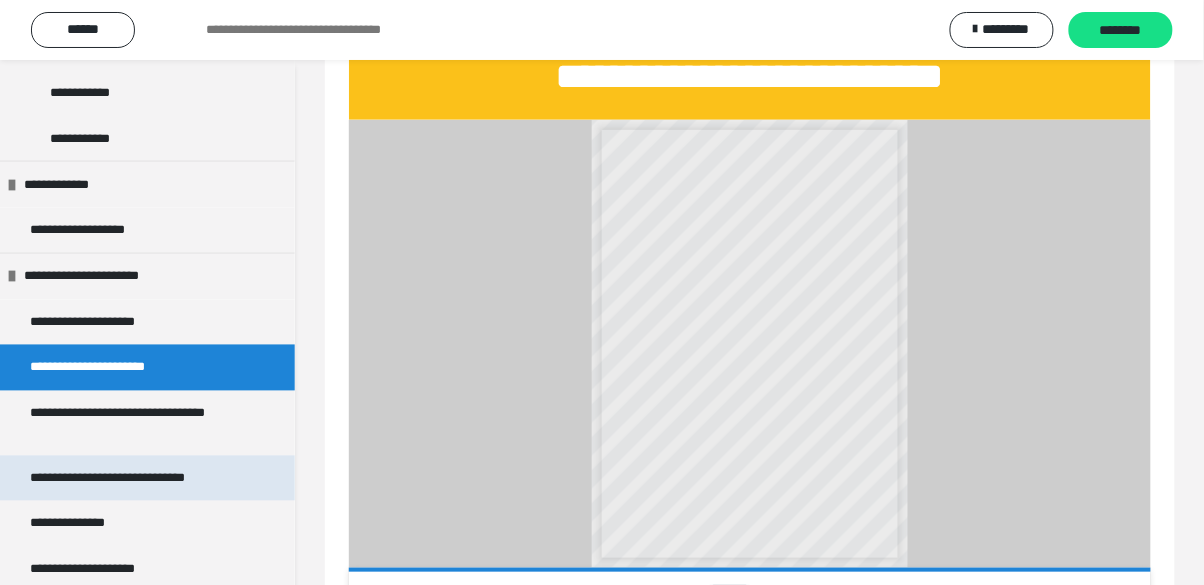click on "**********" at bounding box center [136, 479] 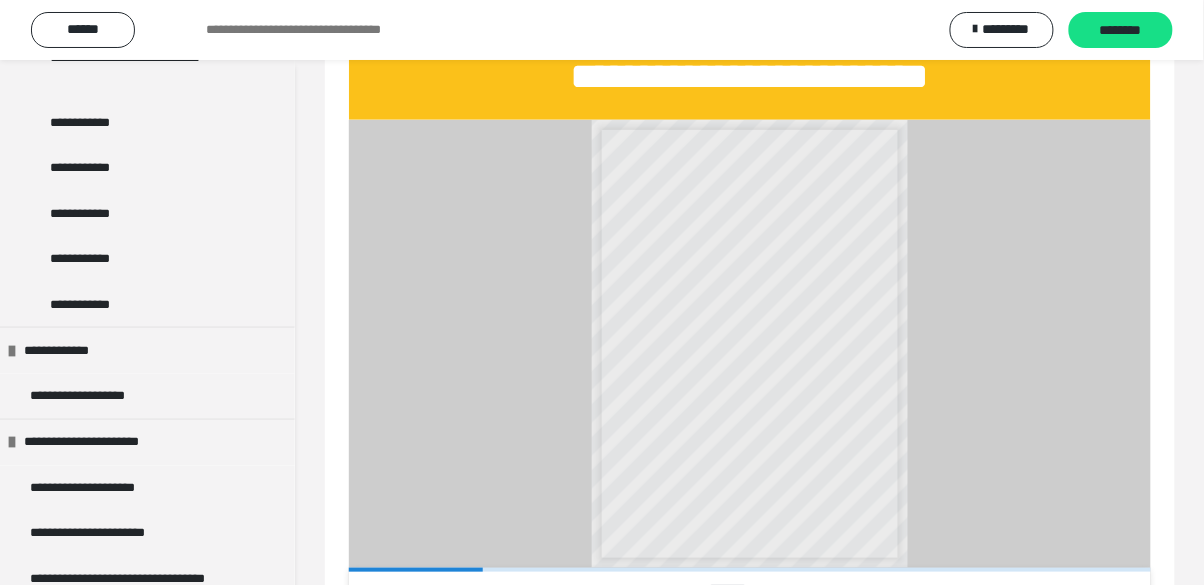 scroll, scrollTop: 2248, scrollLeft: 0, axis: vertical 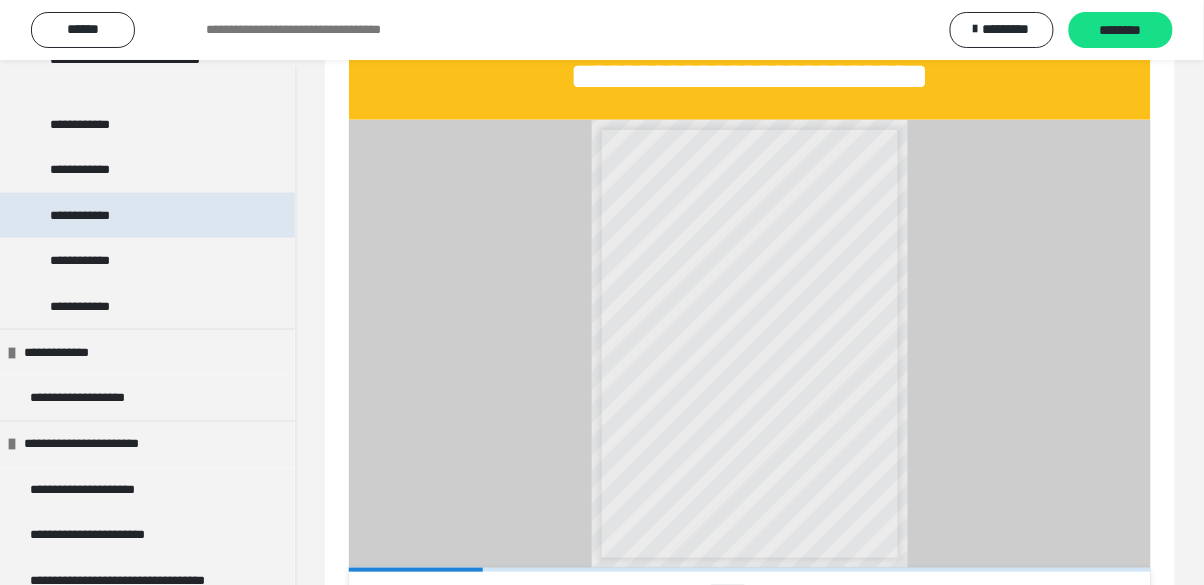 click on "**********" at bounding box center [96, 216] 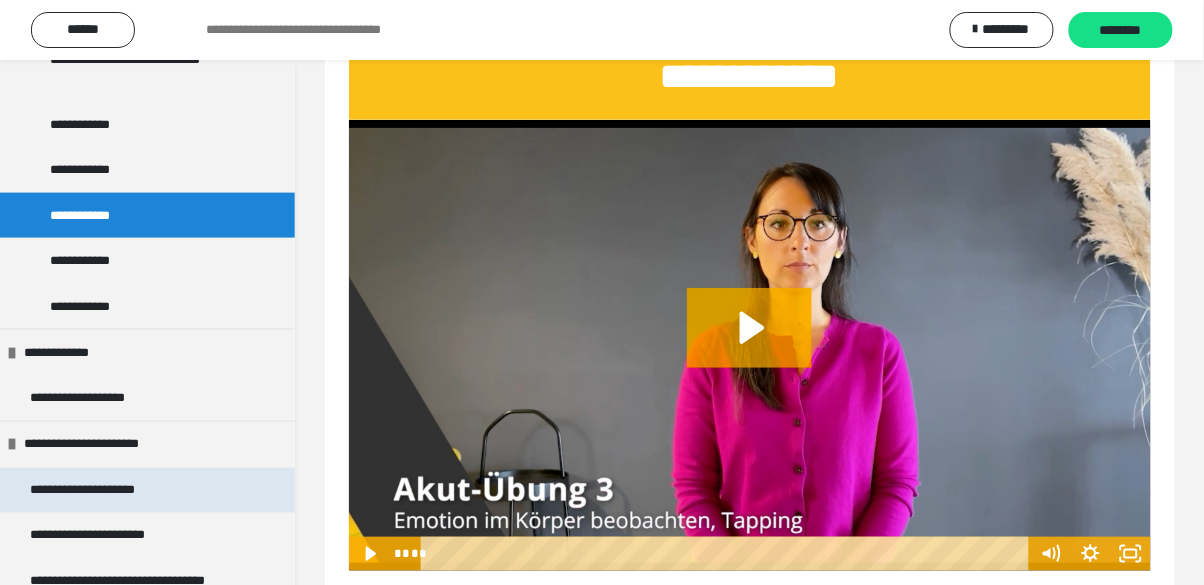click on "**********" at bounding box center [106, 491] 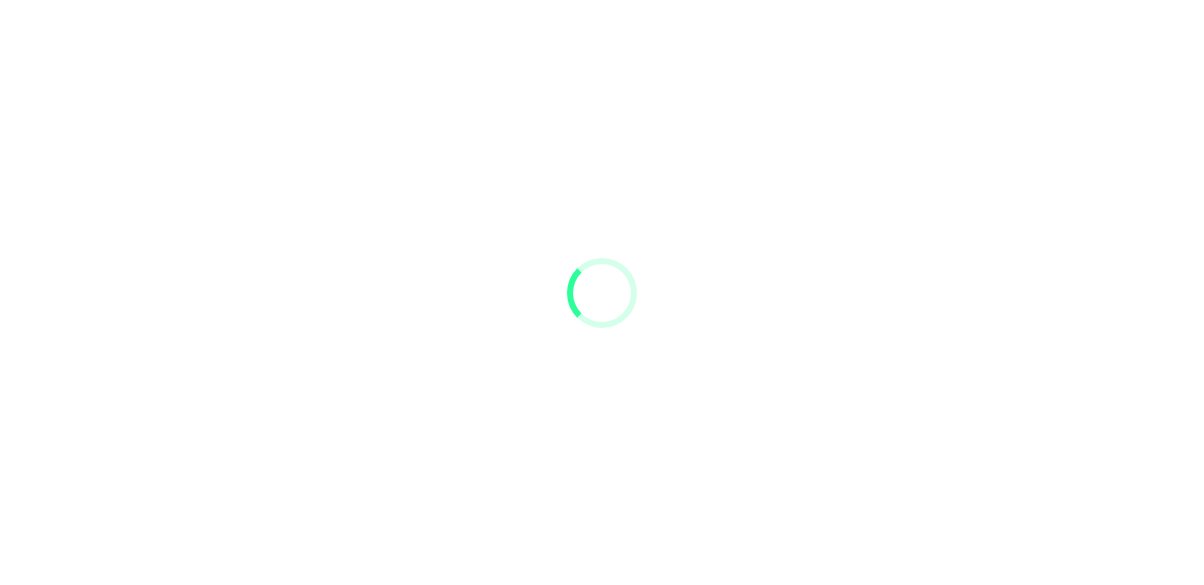 scroll, scrollTop: 96, scrollLeft: 0, axis: vertical 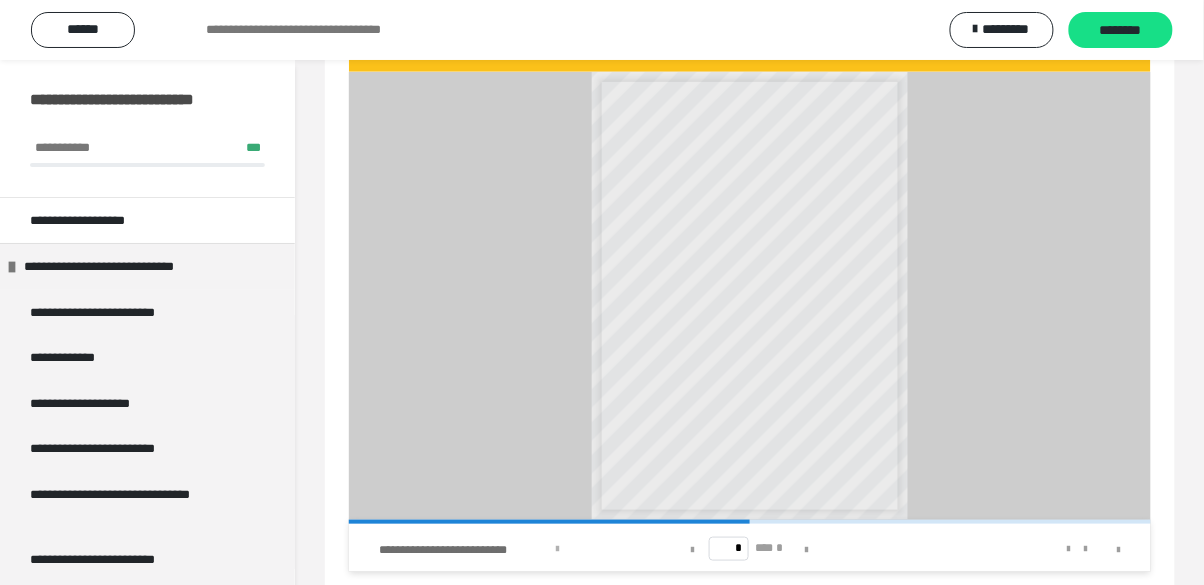 click on "**********" at bounding box center [464, 550] 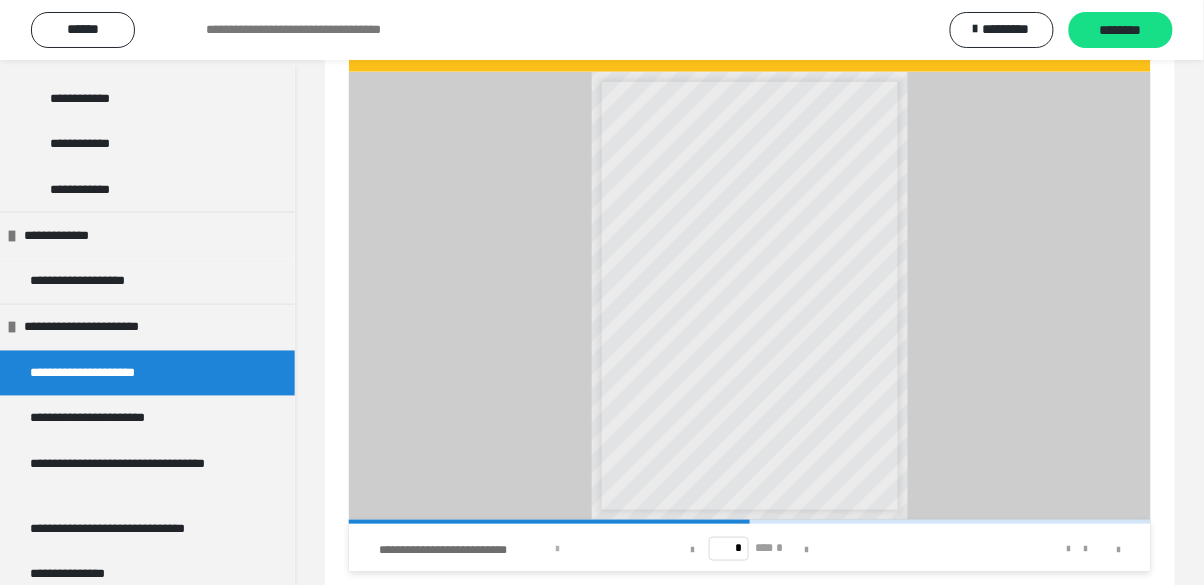 scroll, scrollTop: 2369, scrollLeft: 0, axis: vertical 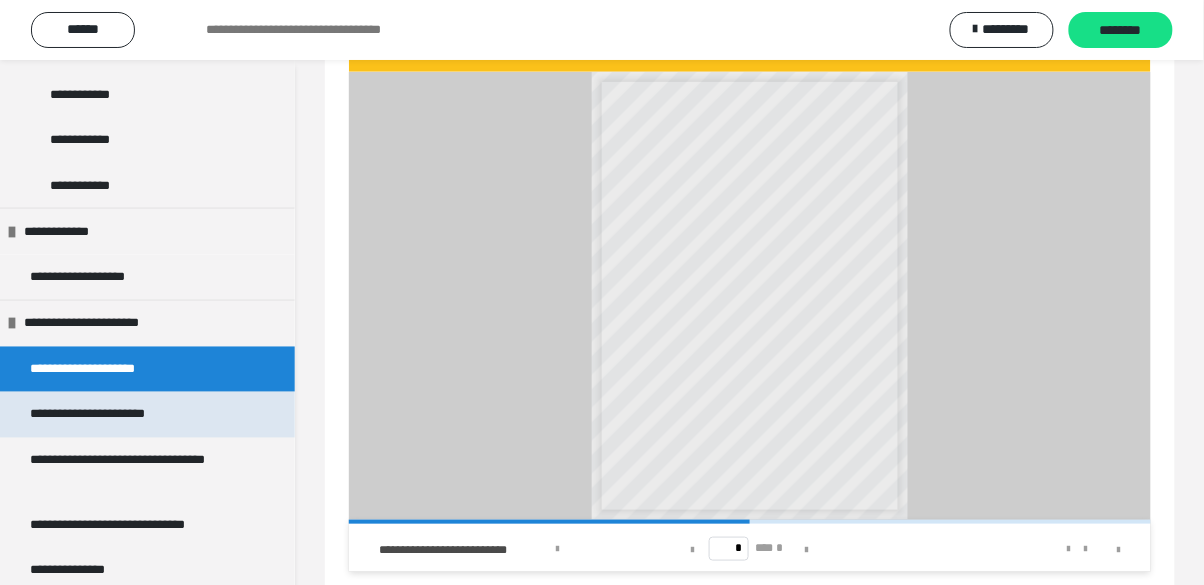 click on "**********" at bounding box center [108, 415] 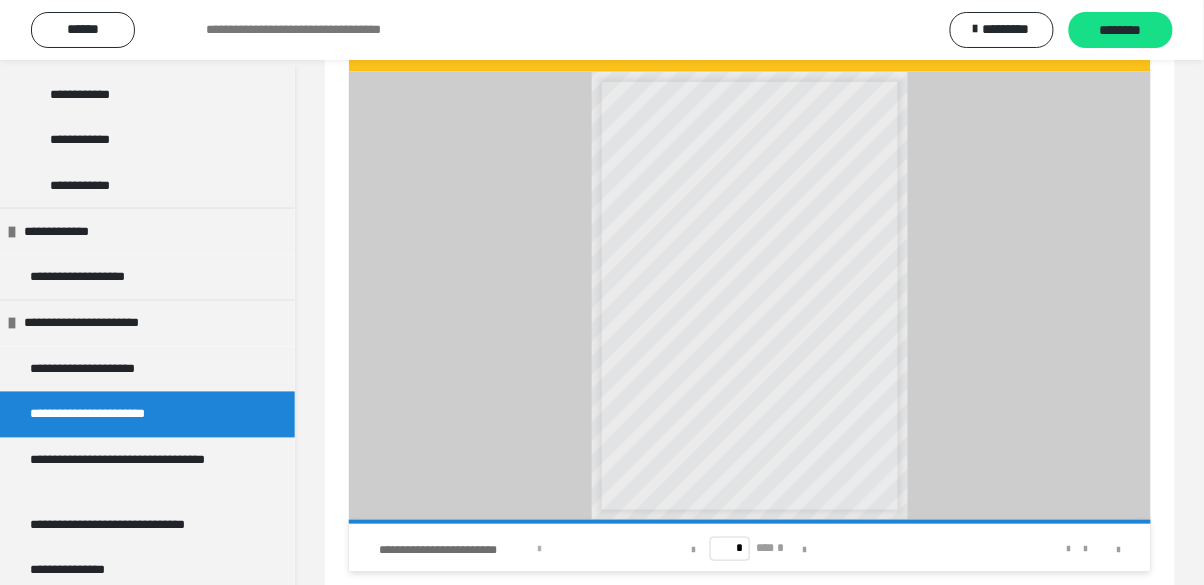click at bounding box center [539, 548] 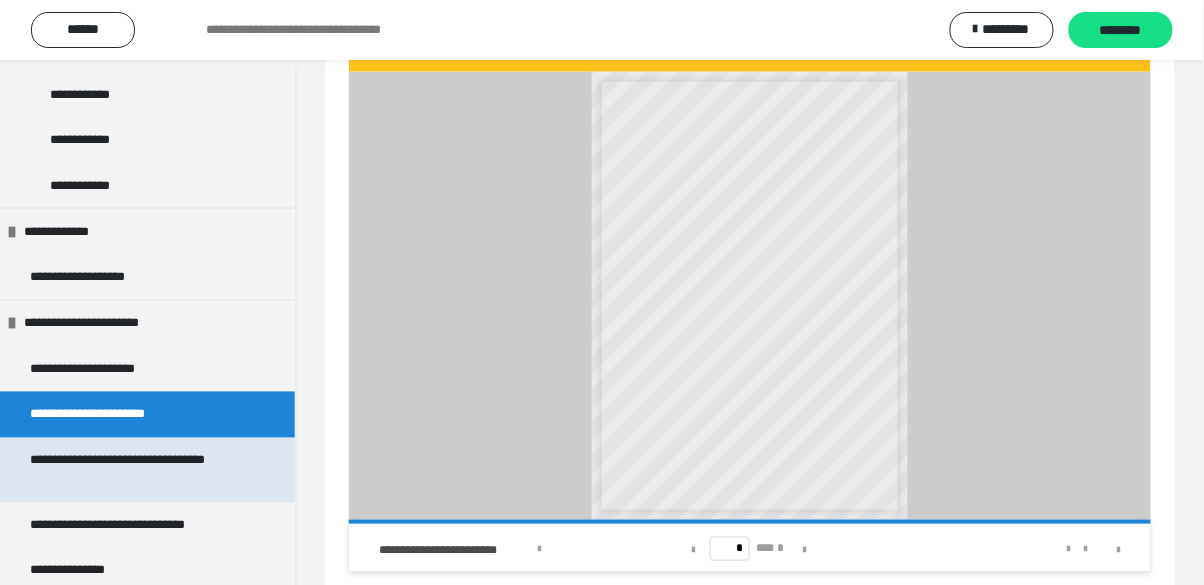 click on "**********" at bounding box center [139, 470] 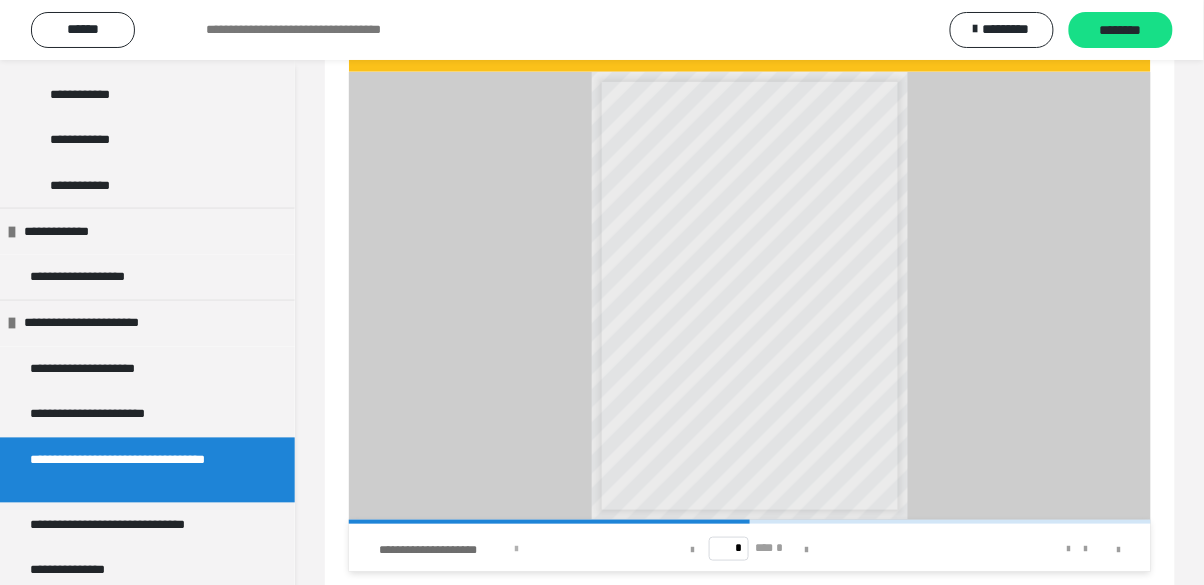 click at bounding box center [516, 548] 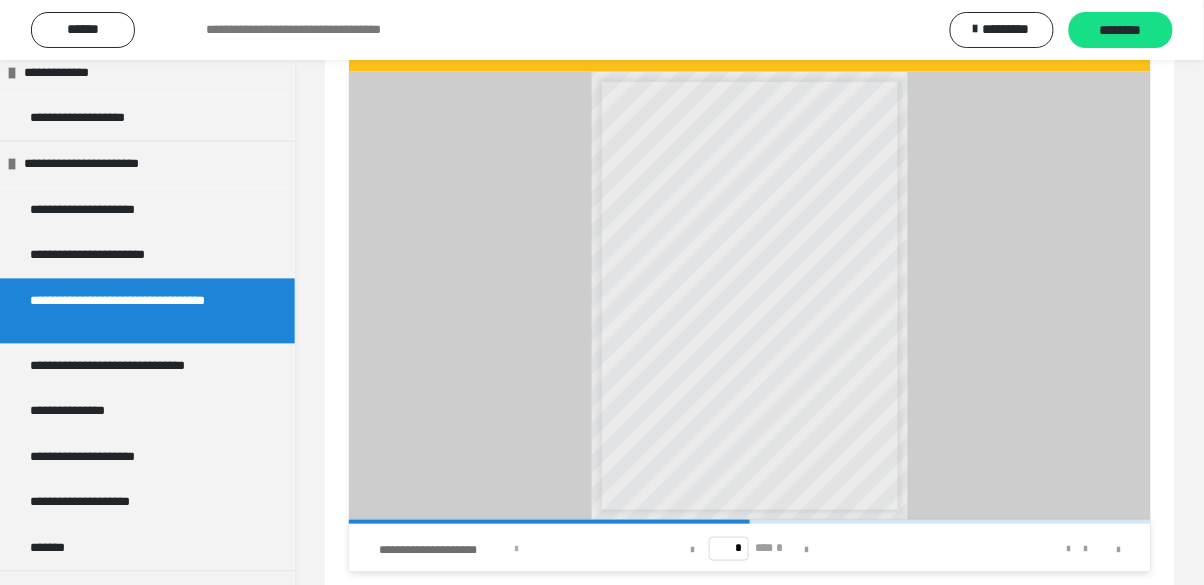 scroll, scrollTop: 2536, scrollLeft: 0, axis: vertical 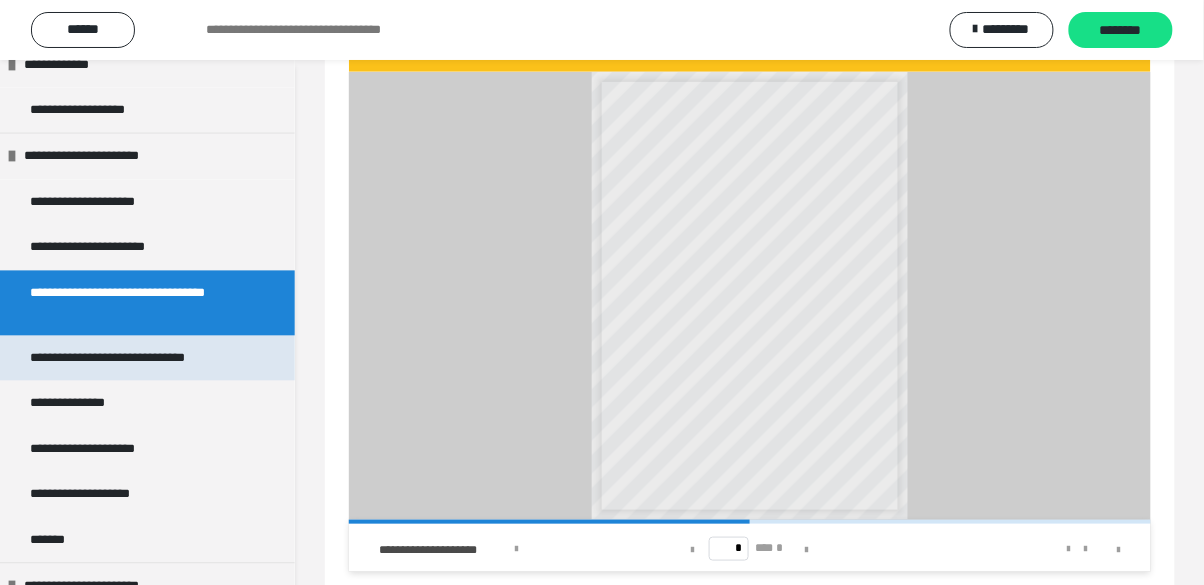 click on "**********" at bounding box center (136, 359) 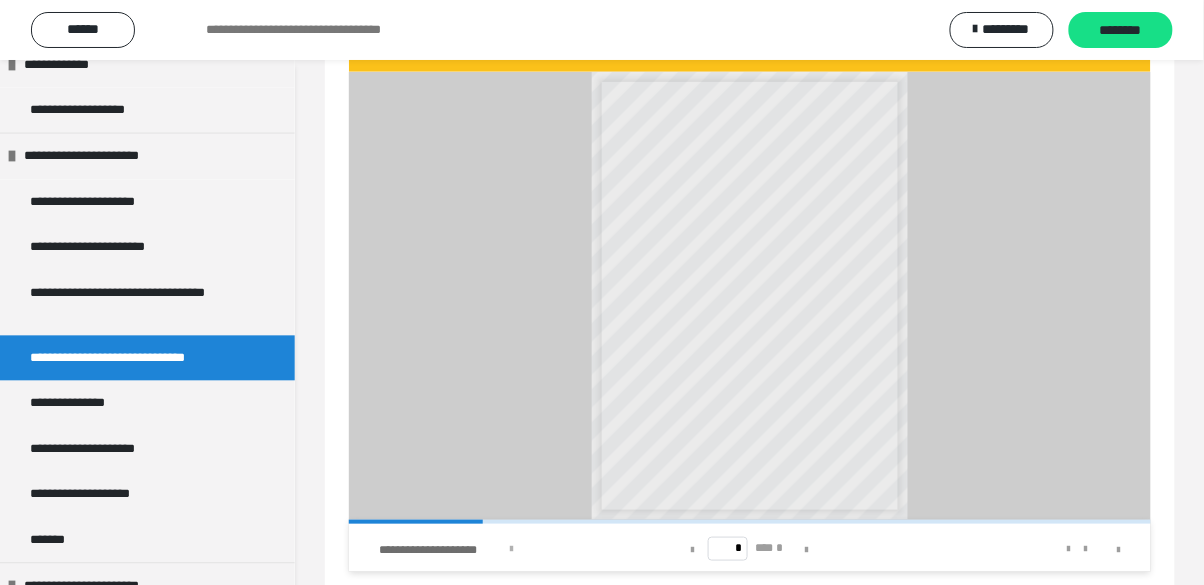 click at bounding box center [511, 548] 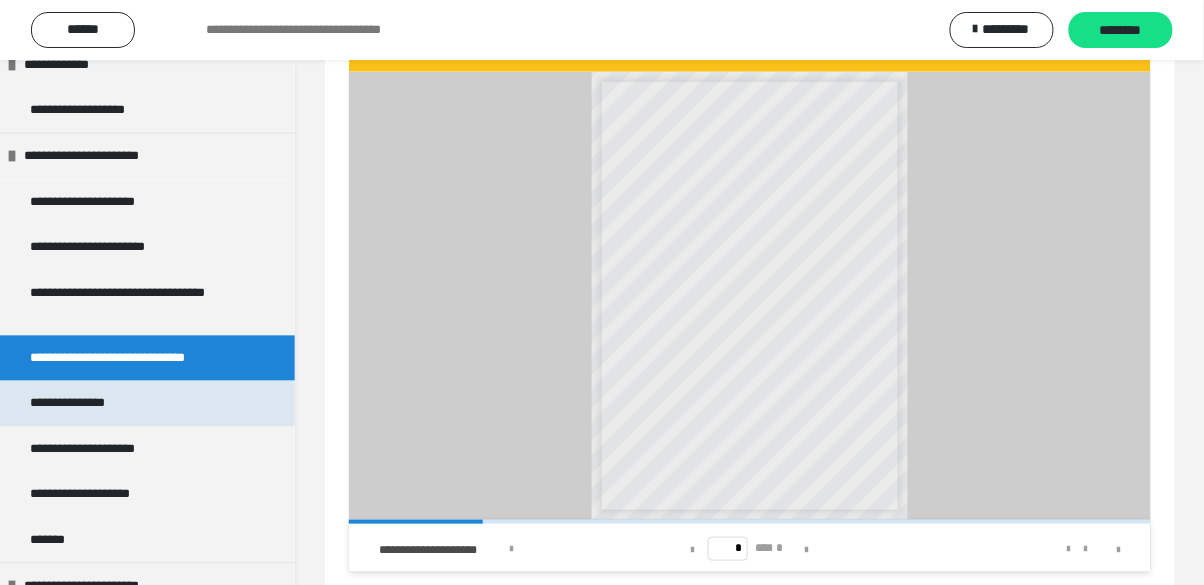 click on "**********" at bounding box center [80, 404] 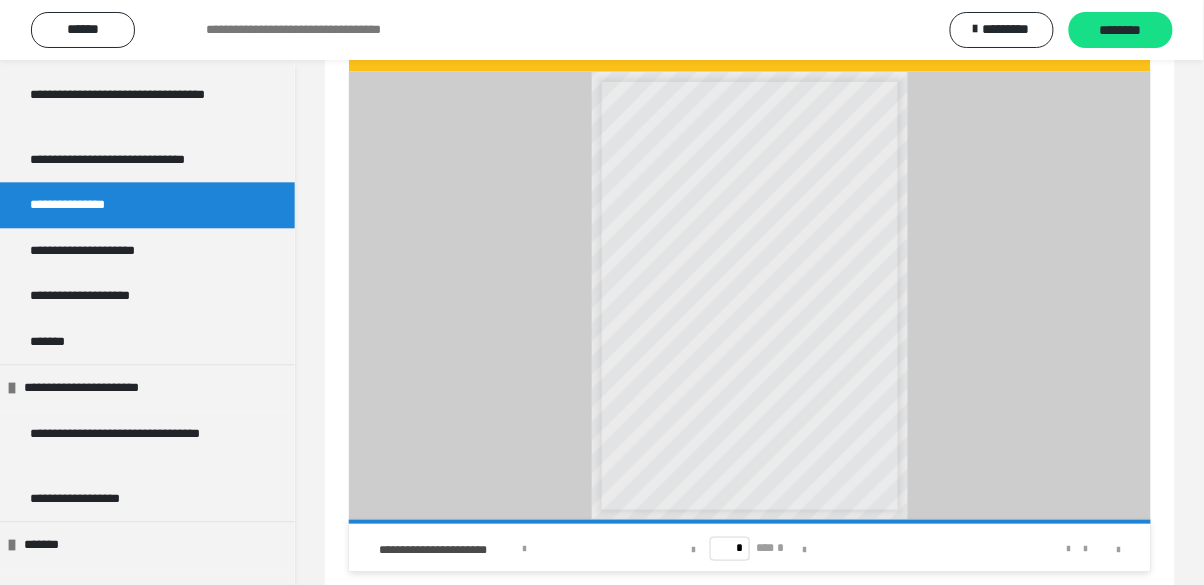 scroll, scrollTop: 2745, scrollLeft: 0, axis: vertical 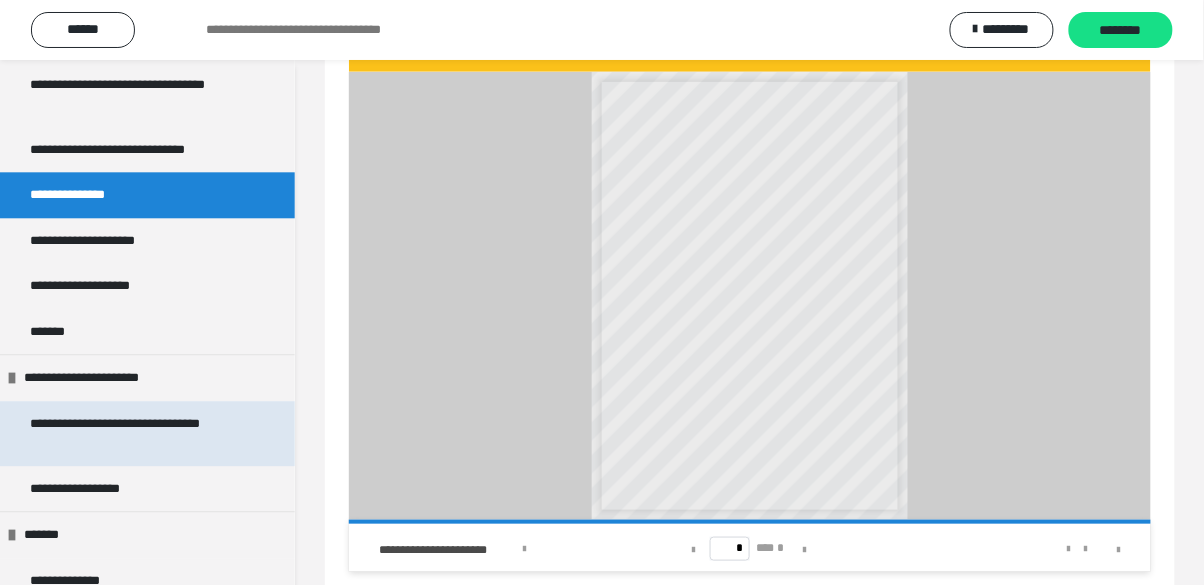 click on "**********" at bounding box center (139, 433) 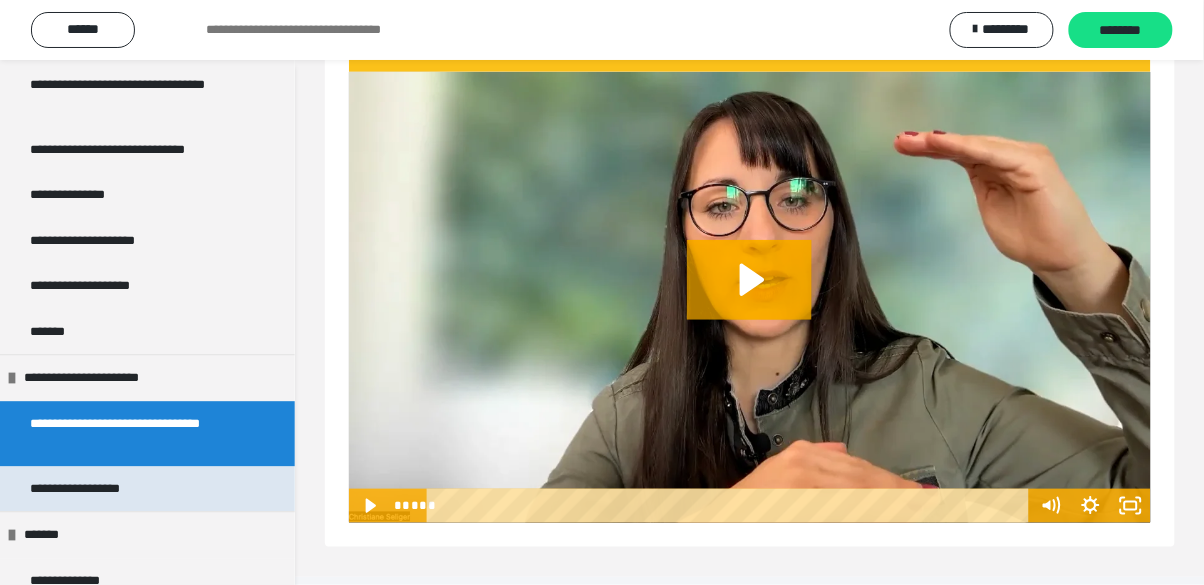 click on "**********" at bounding box center (100, 489) 